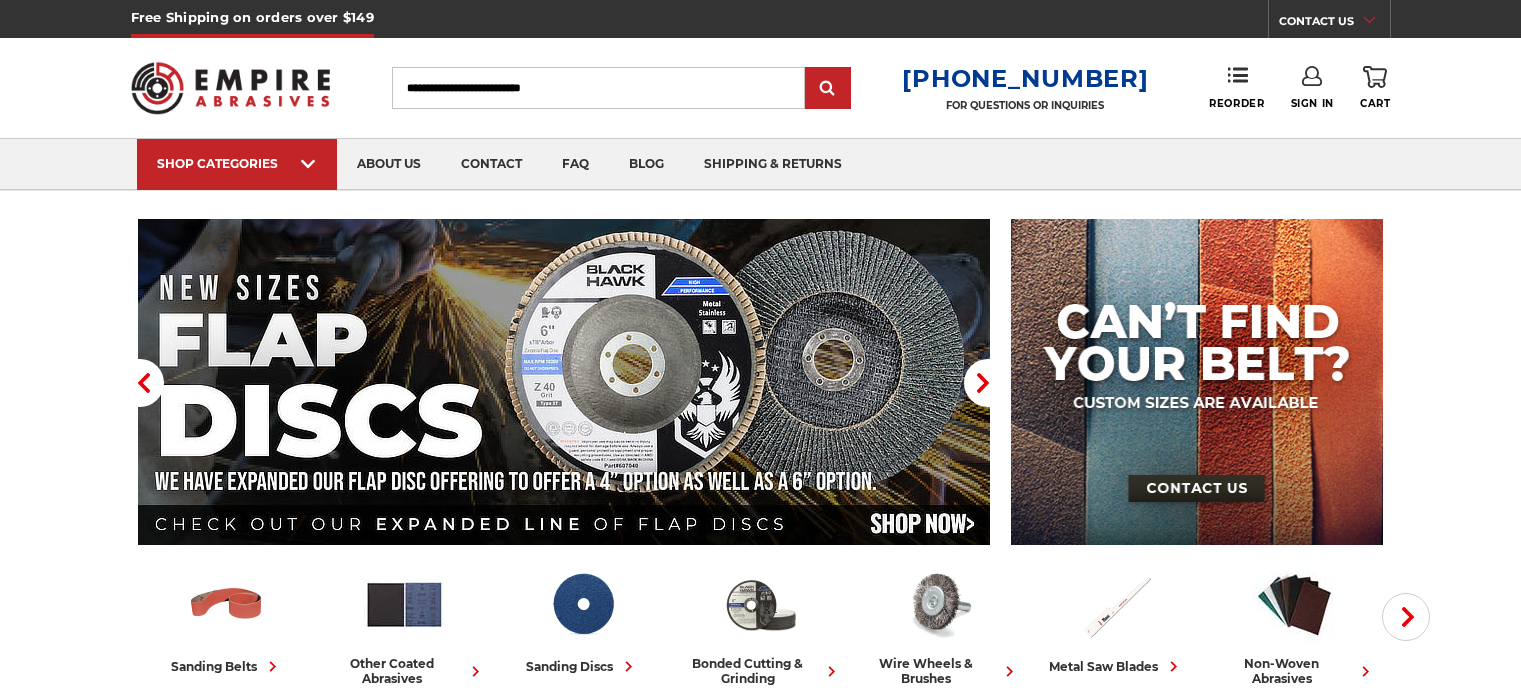 scroll, scrollTop: 0, scrollLeft: 0, axis: both 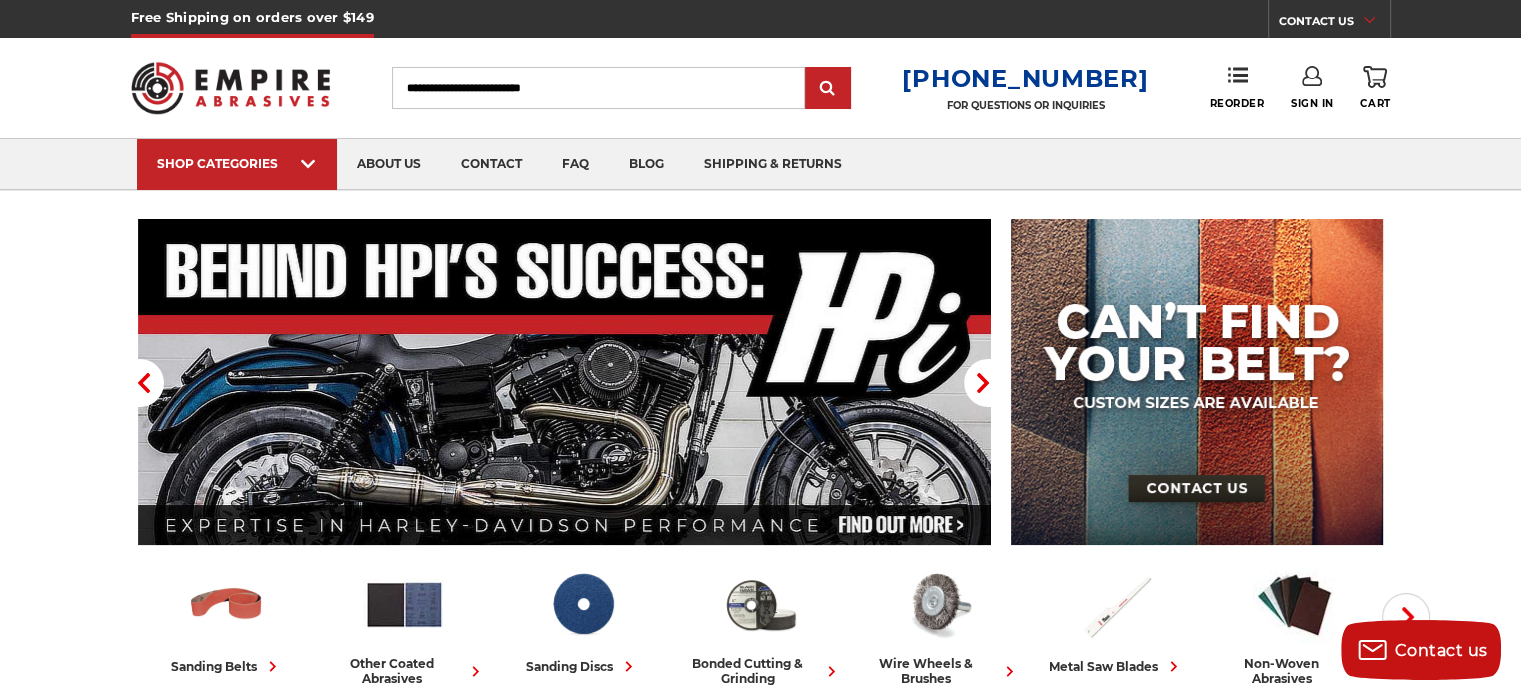 click on "Search" at bounding box center (598, 88) 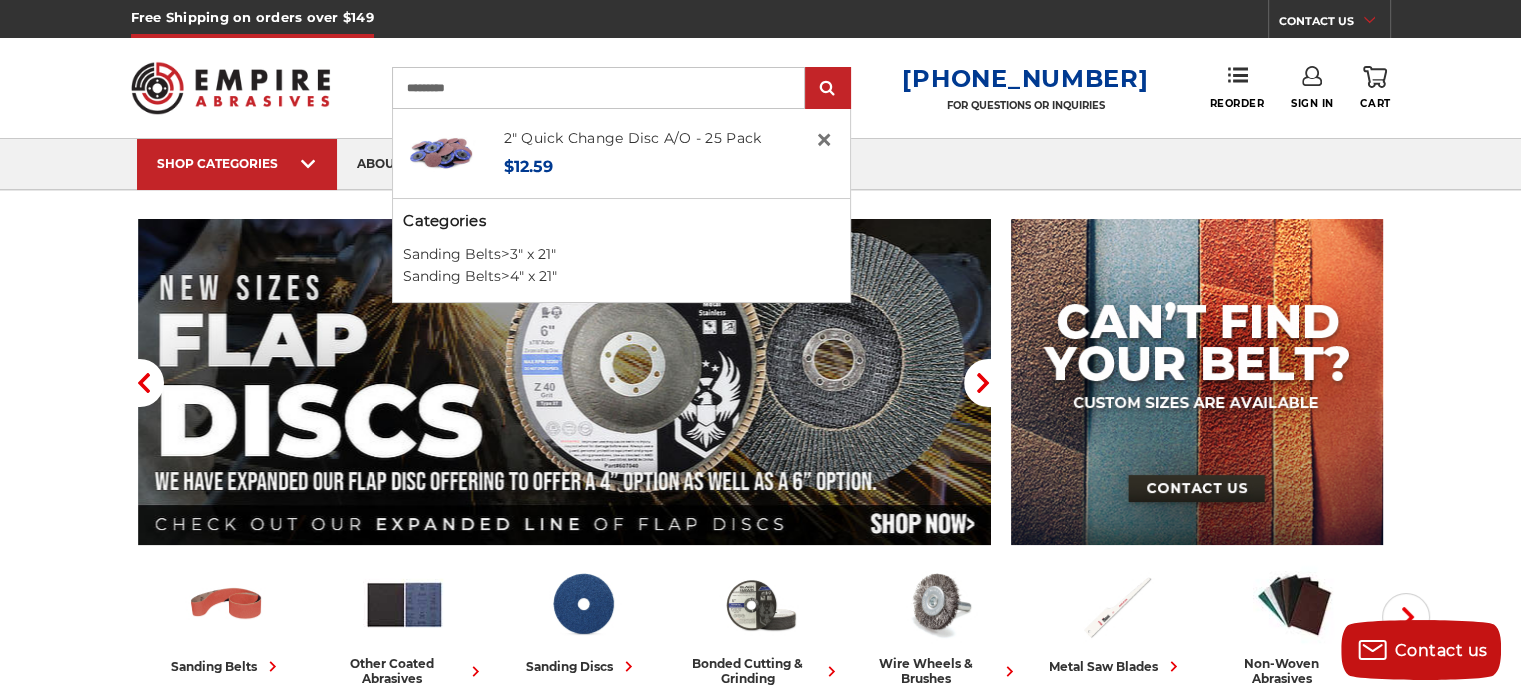 type on "*********" 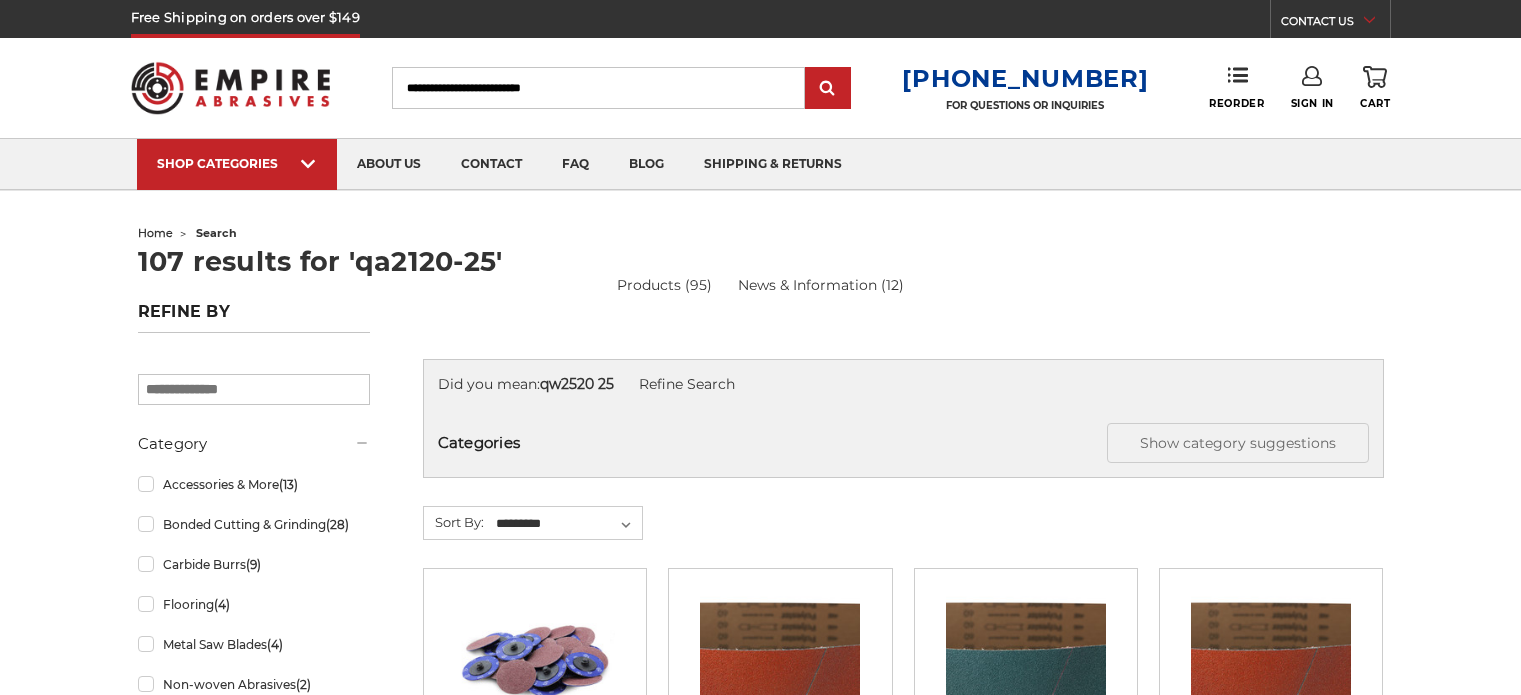 scroll, scrollTop: 0, scrollLeft: 0, axis: both 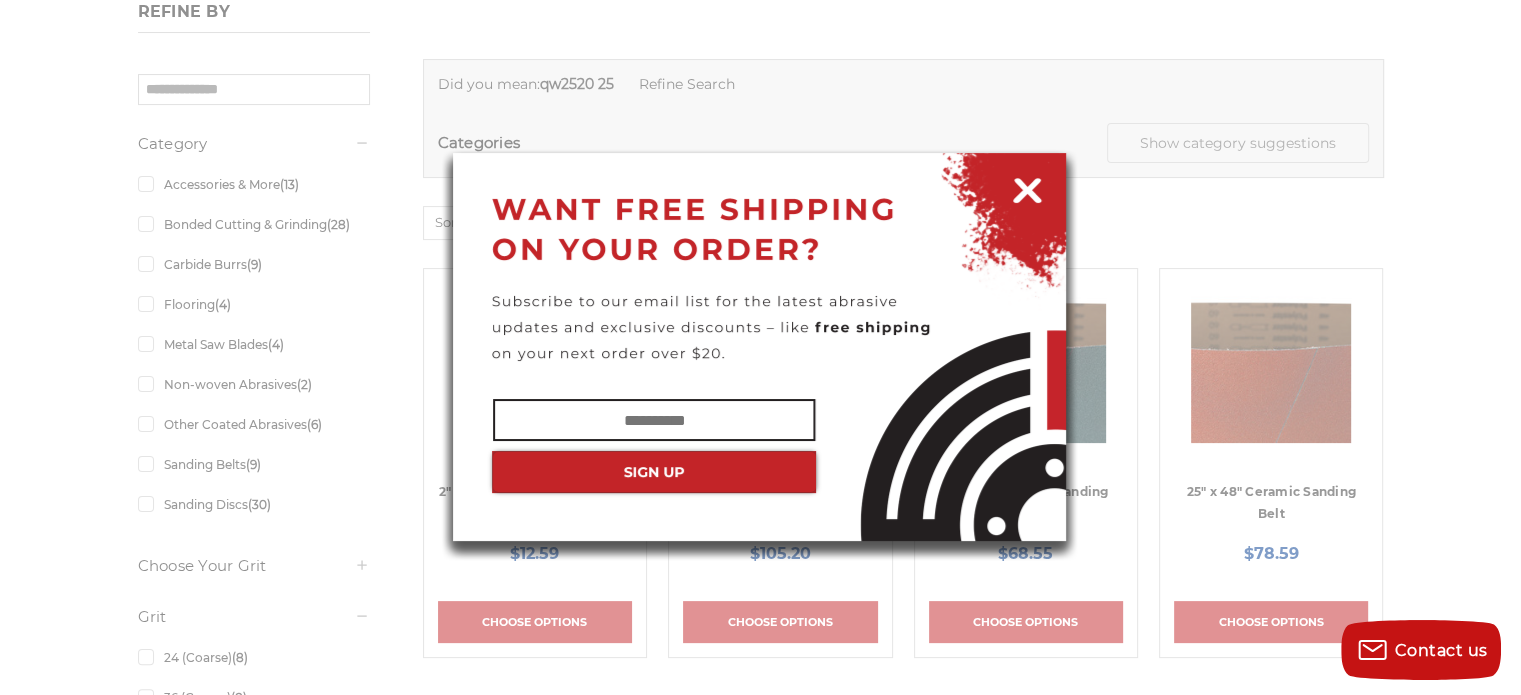 click at bounding box center (1027, 187) 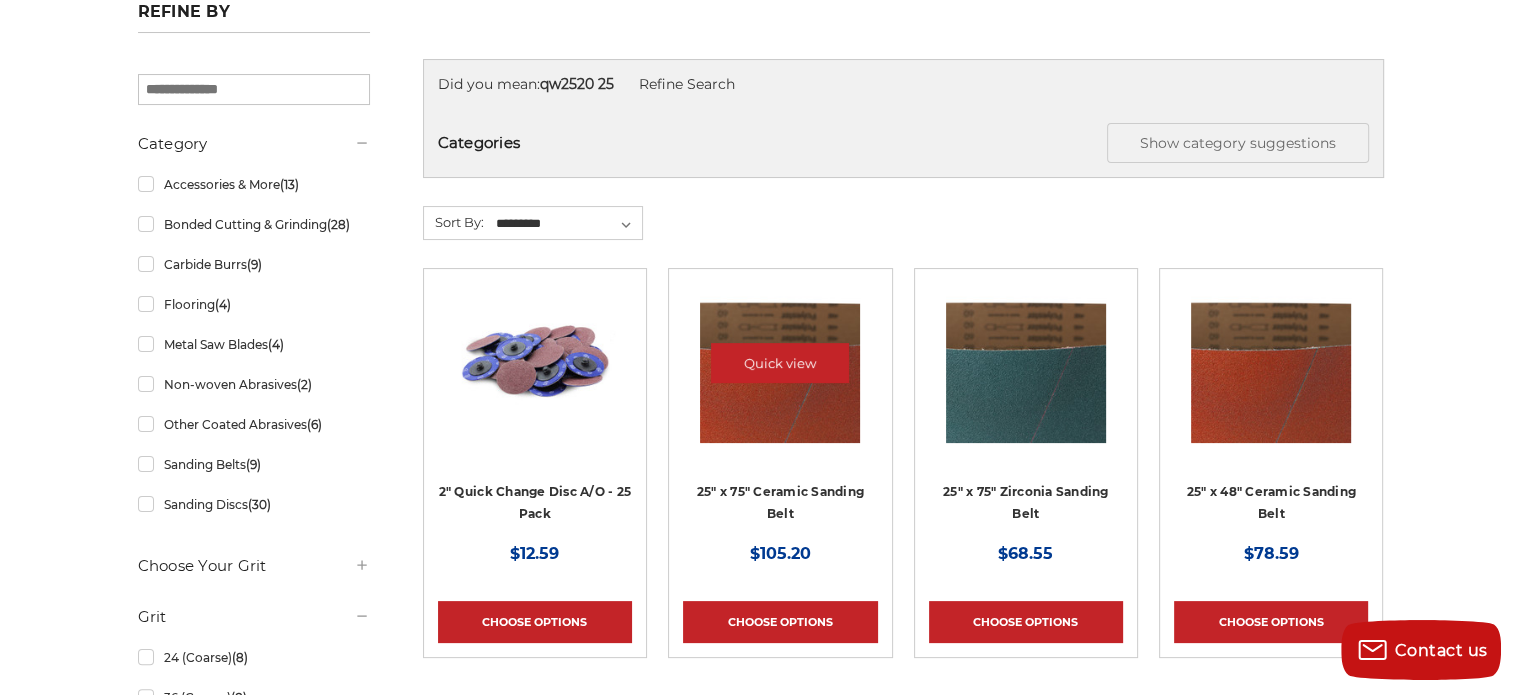 click at bounding box center [780, 363] 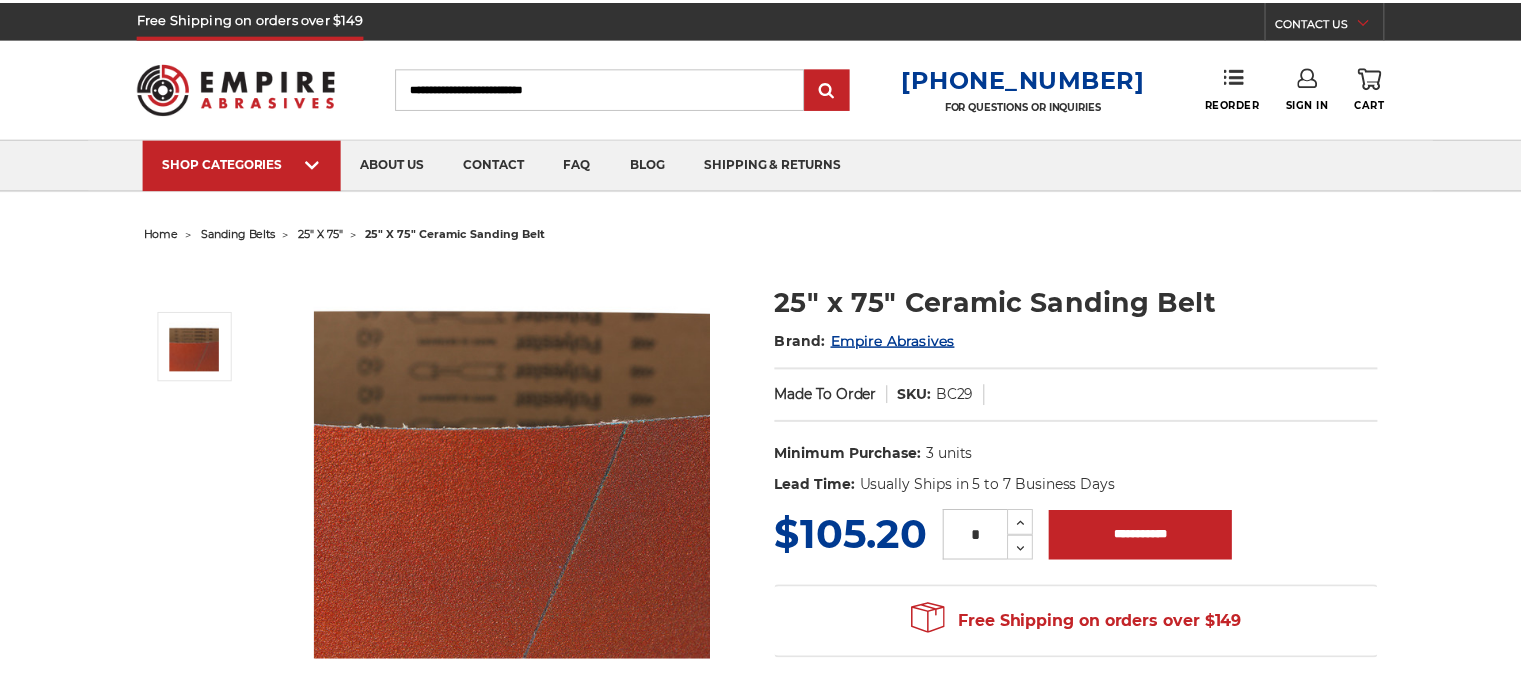 scroll, scrollTop: 0, scrollLeft: 0, axis: both 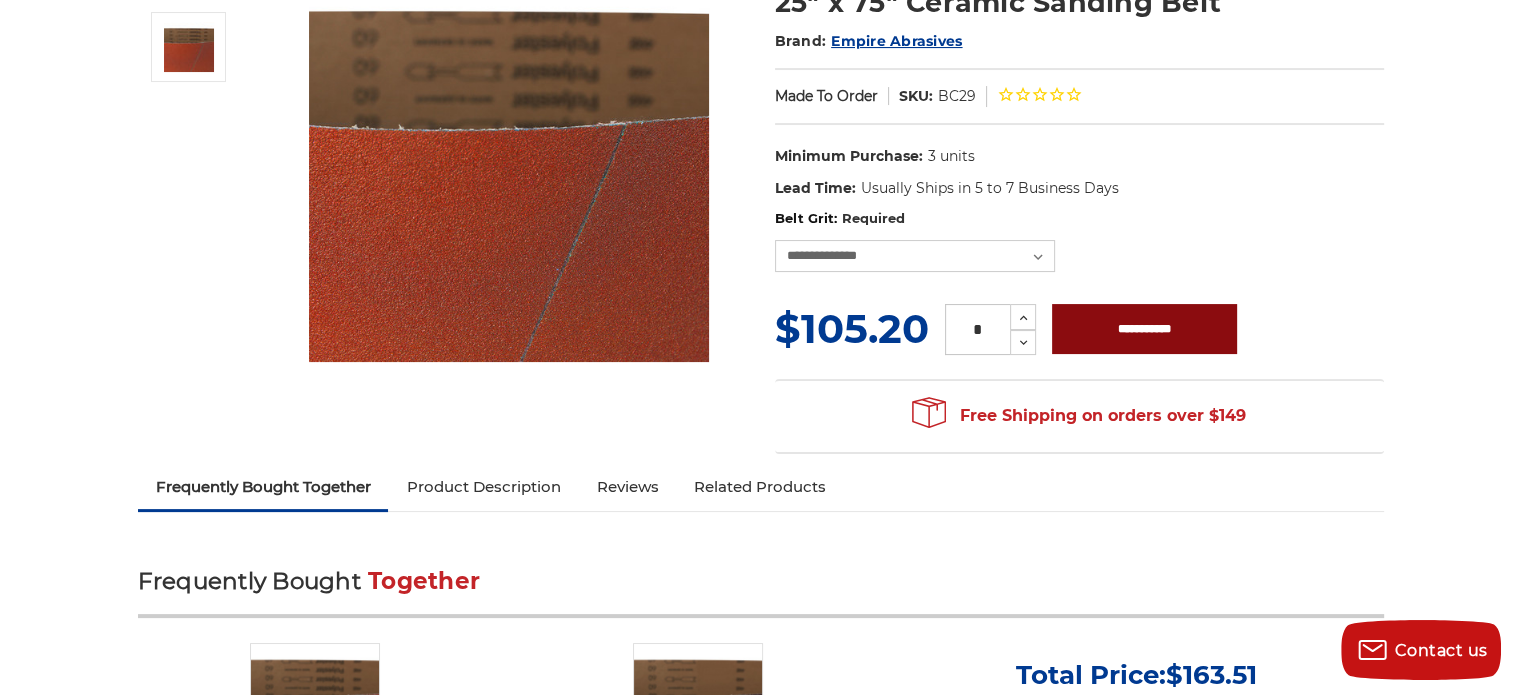 click on "**********" at bounding box center [1144, 329] 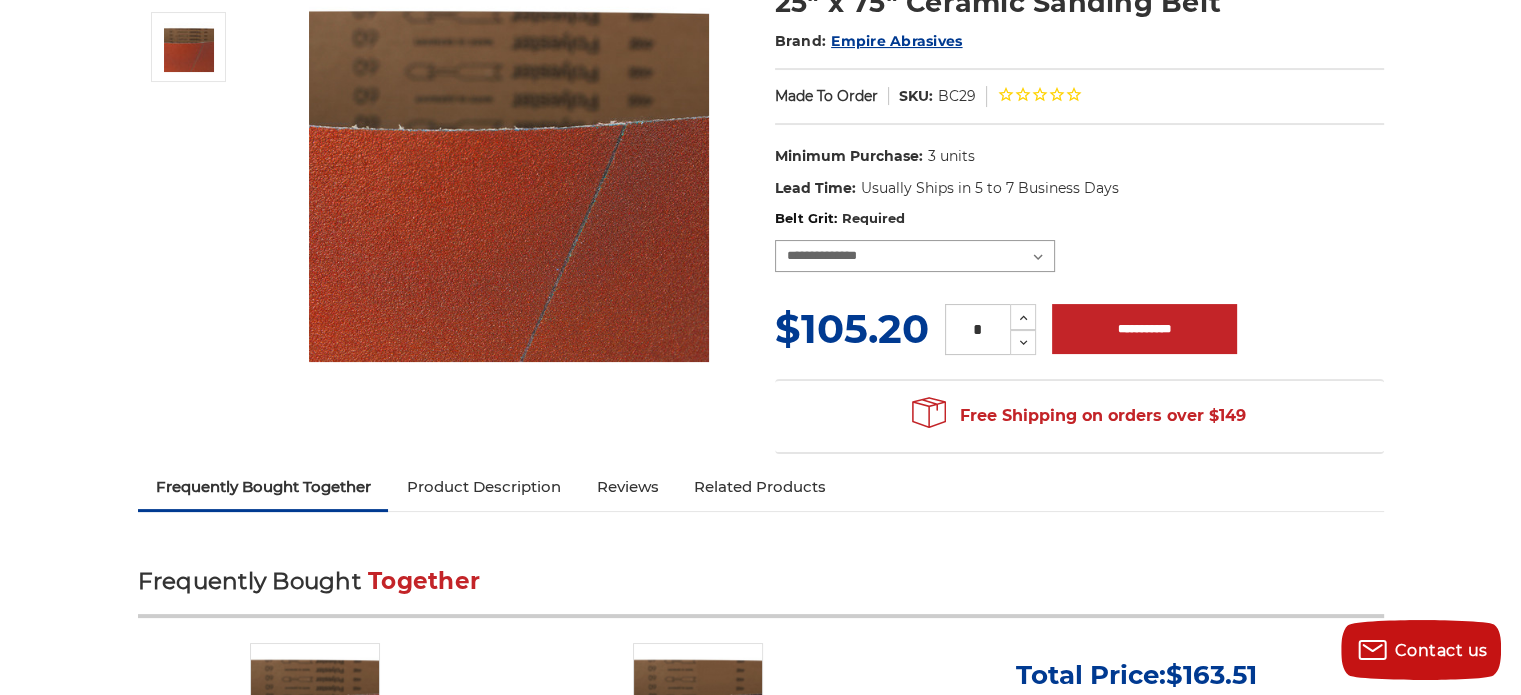 click on "**********" at bounding box center (915, 256) 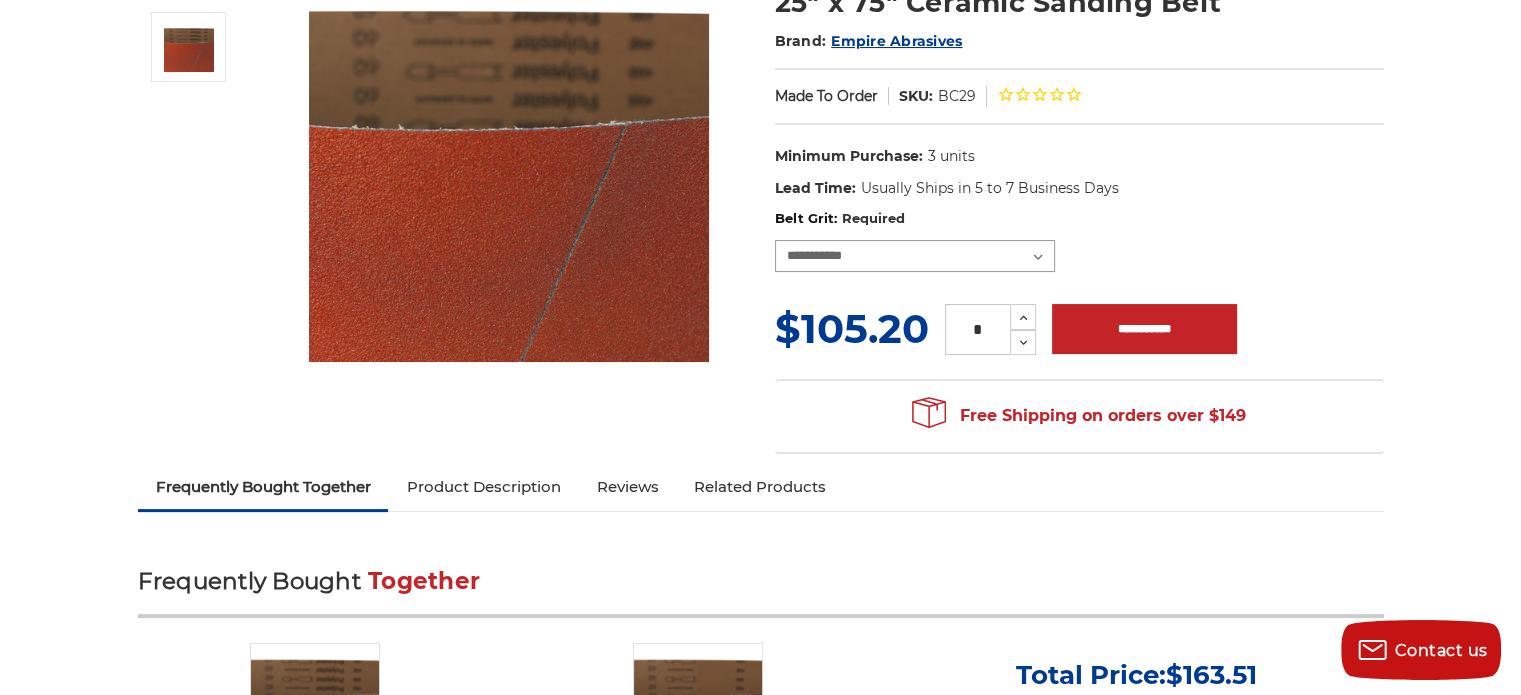 click on "**********" at bounding box center (915, 256) 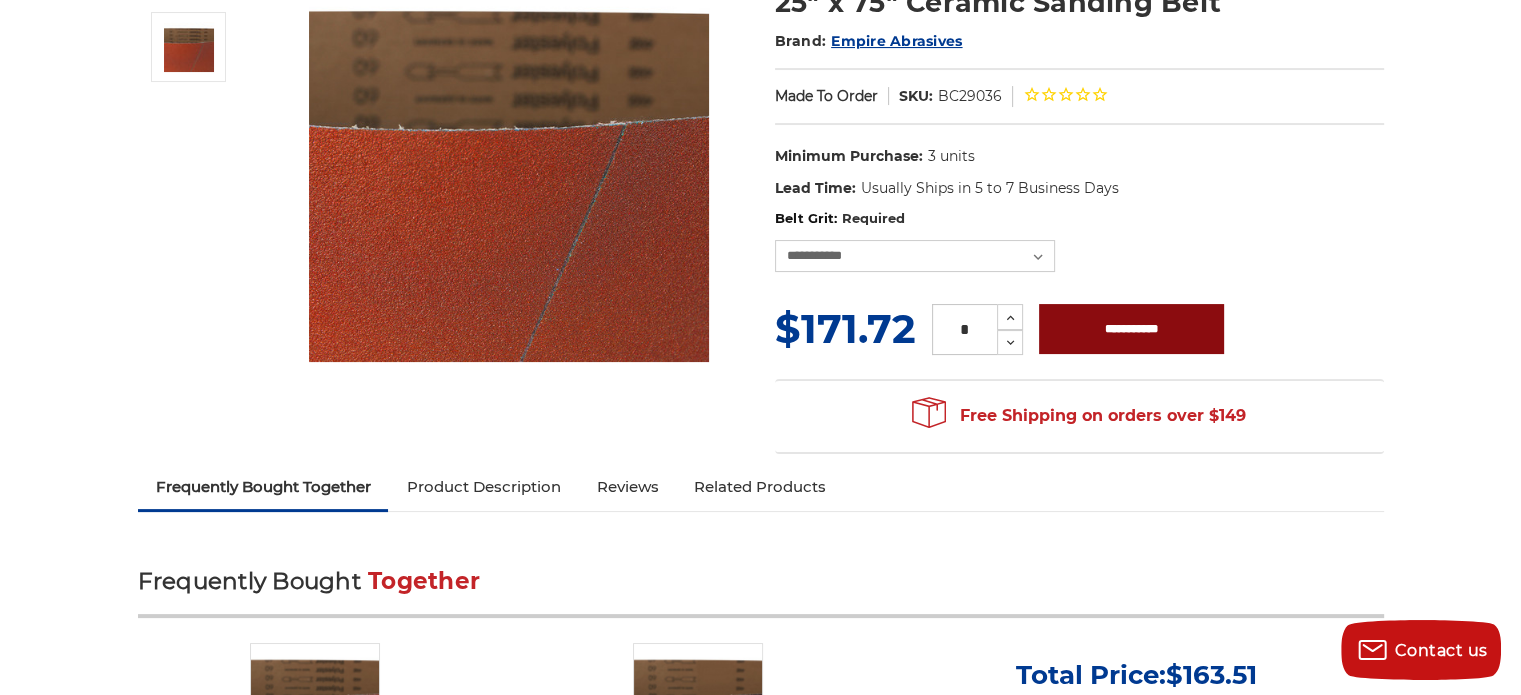 click on "**********" at bounding box center [1131, 329] 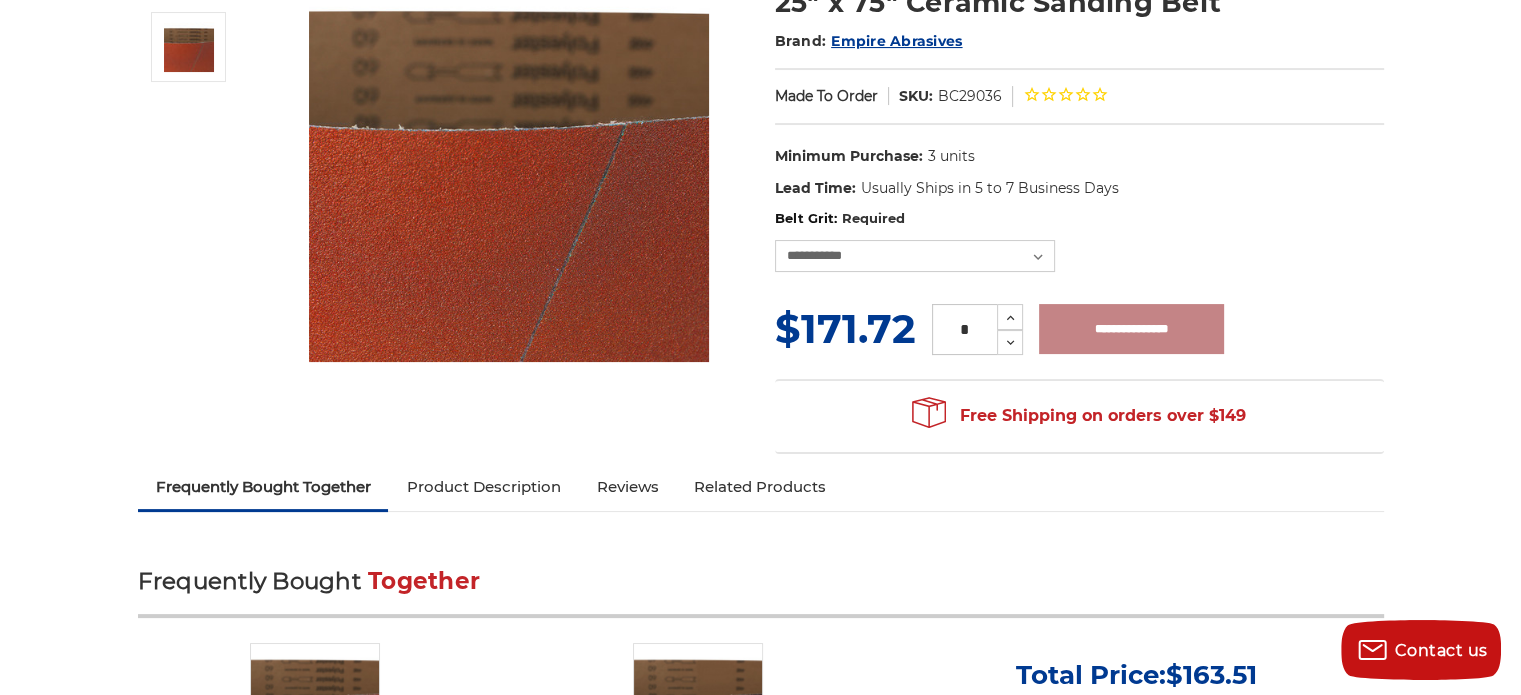 type on "**********" 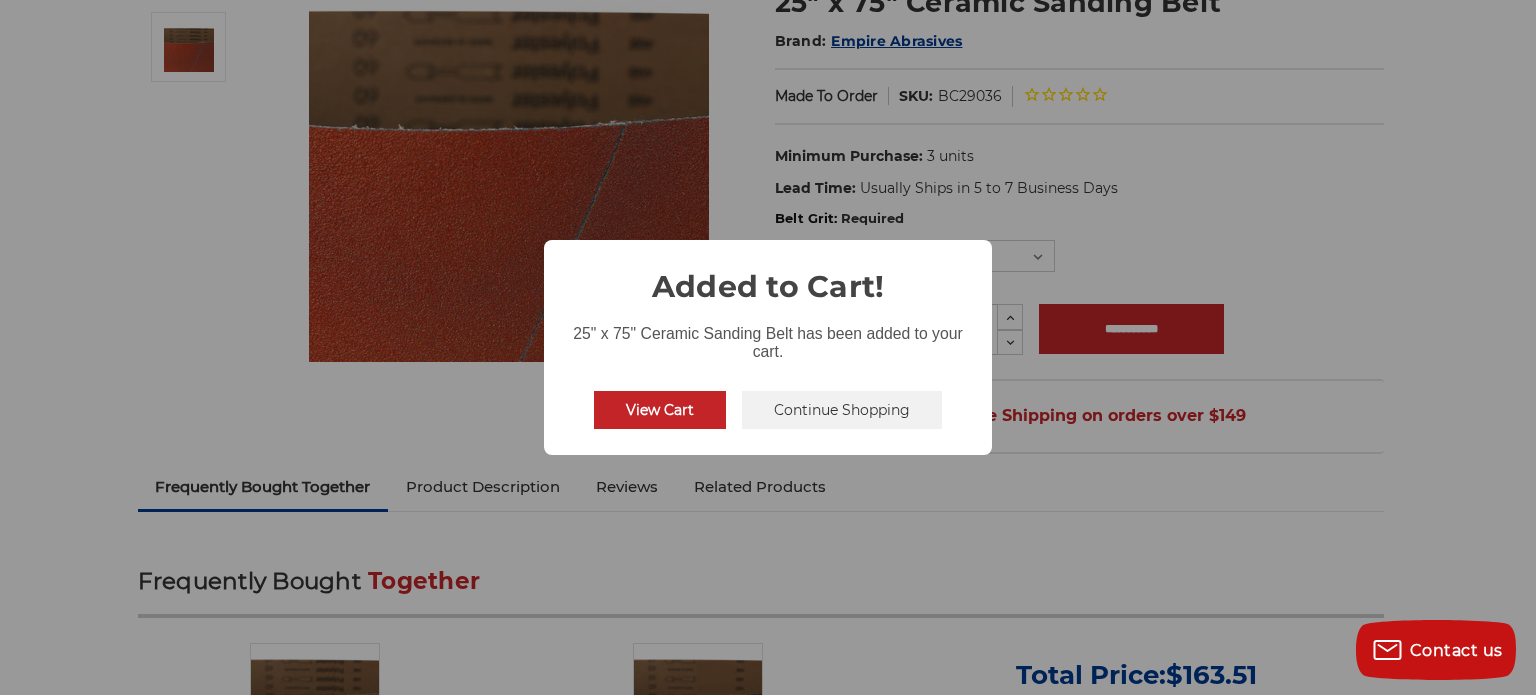 click on "× Added to Cart! 25" x 75" Ceramic Sanding Belt has been added to your cart. View Cart No Continue Shopping" at bounding box center [768, 347] 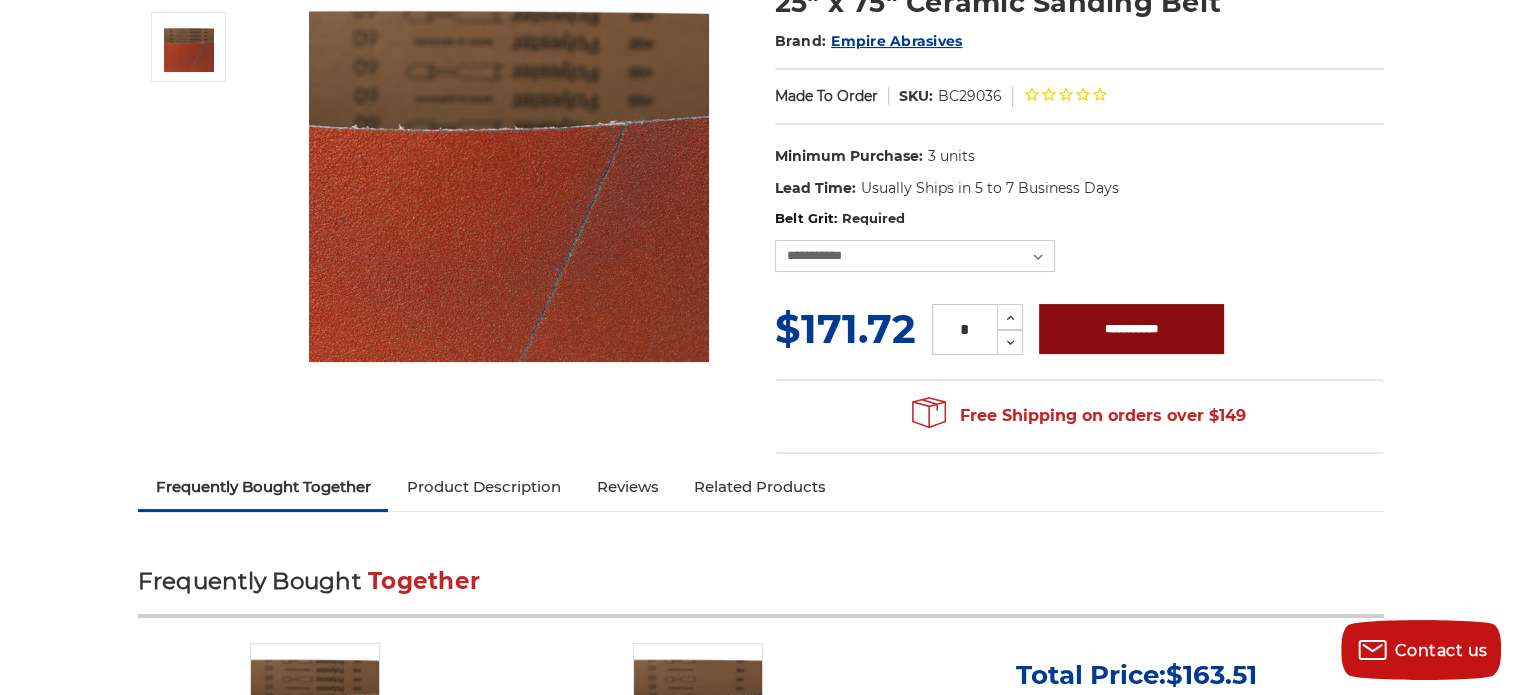 scroll, scrollTop: 0, scrollLeft: 0, axis: both 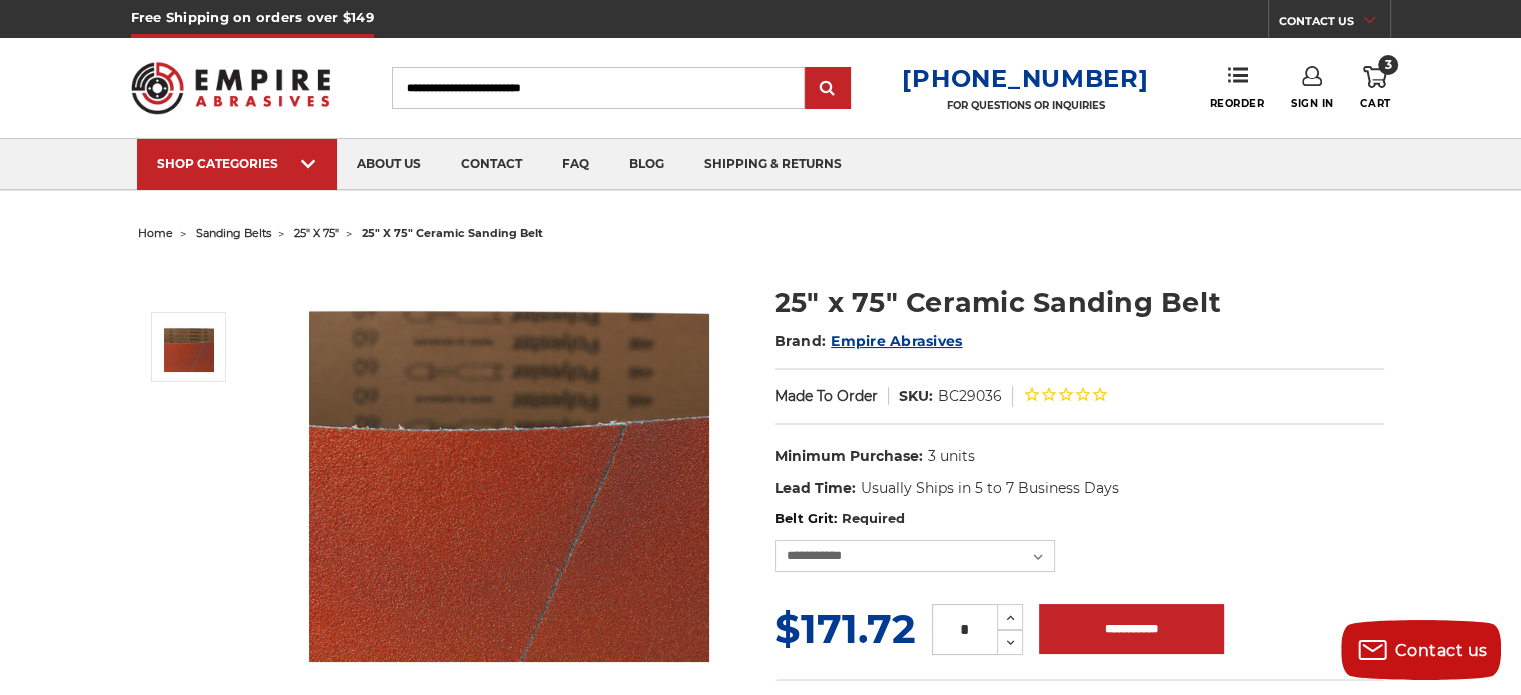 click 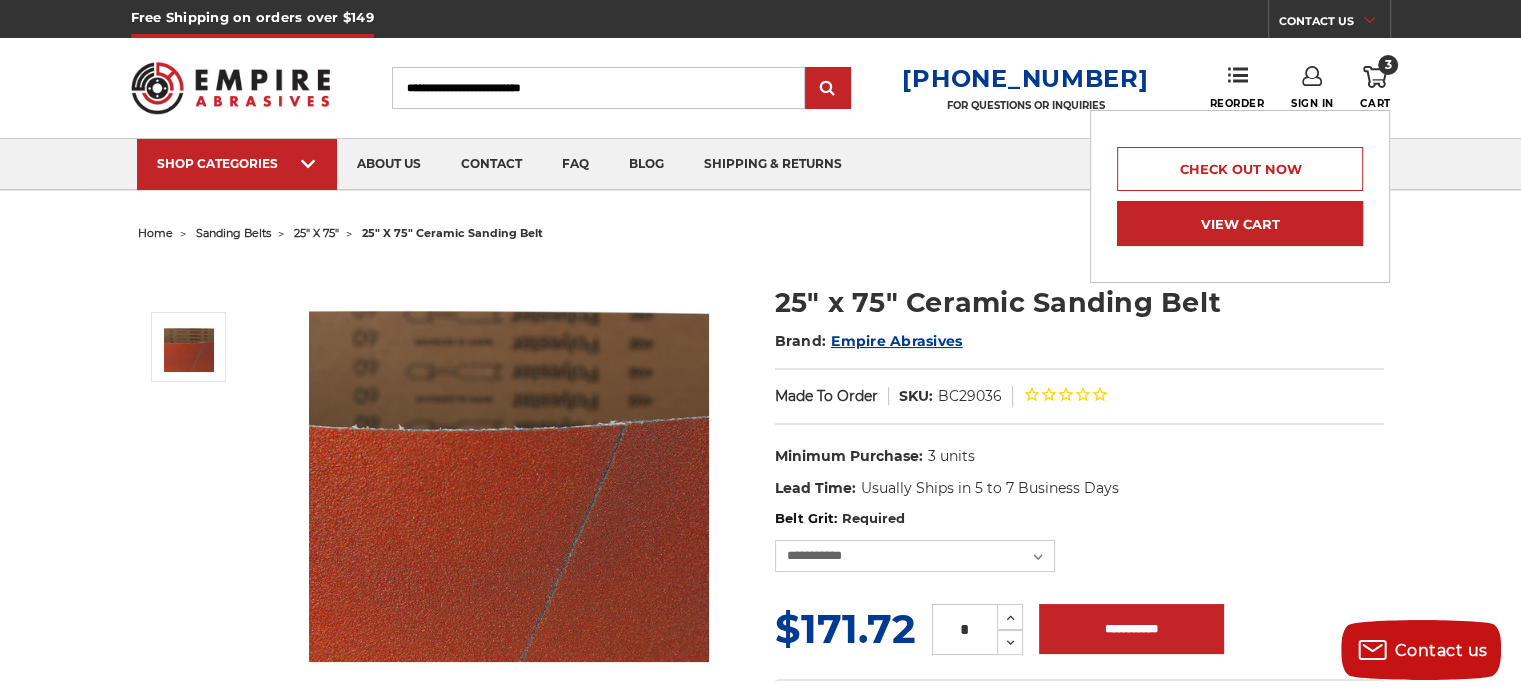 click on "View Cart" at bounding box center [1240, 223] 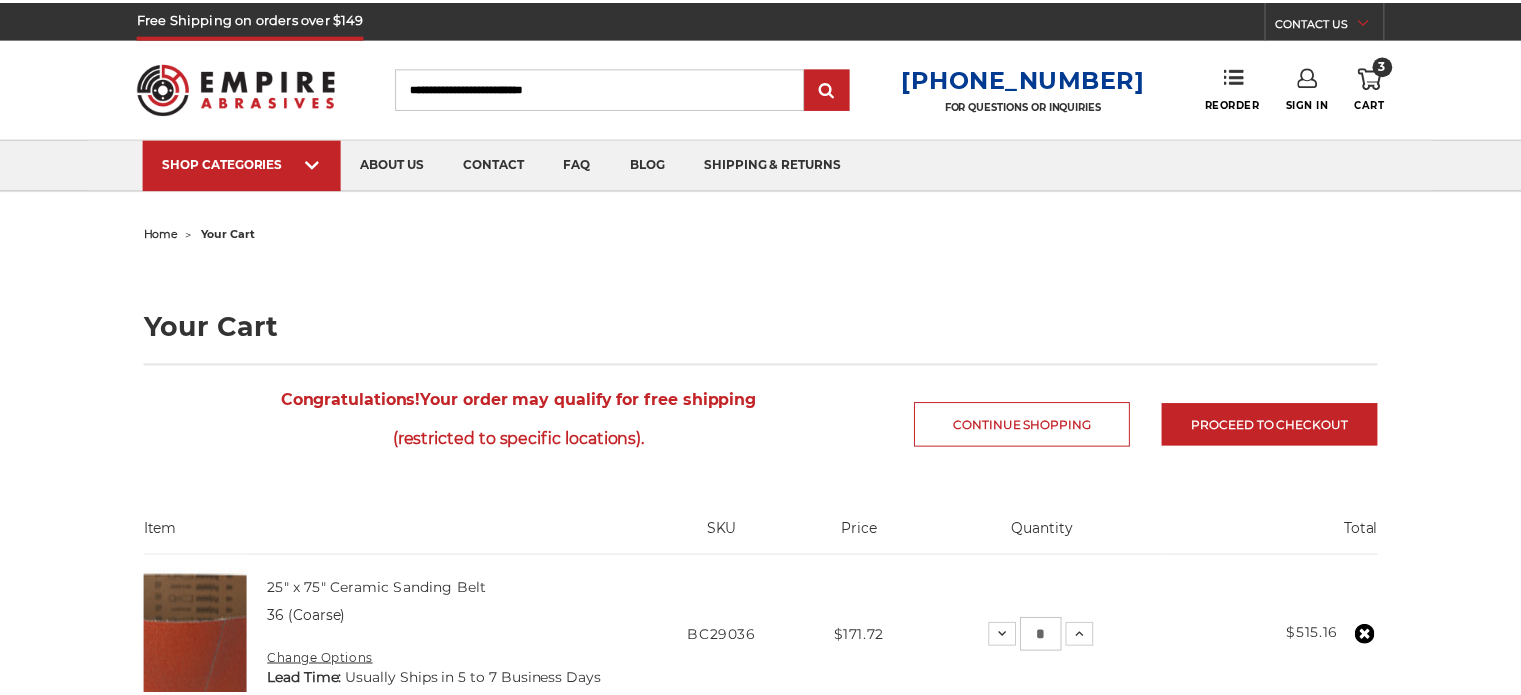 scroll, scrollTop: 0, scrollLeft: 0, axis: both 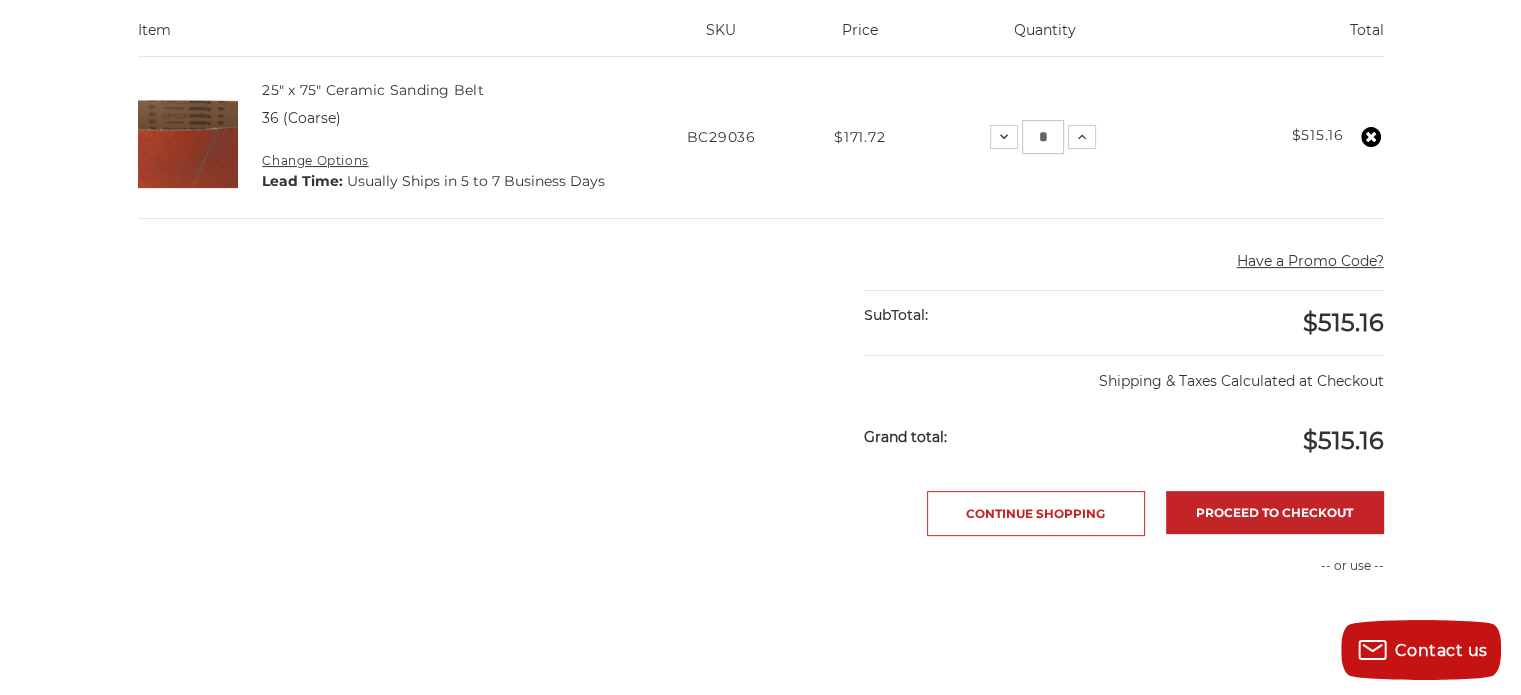 click 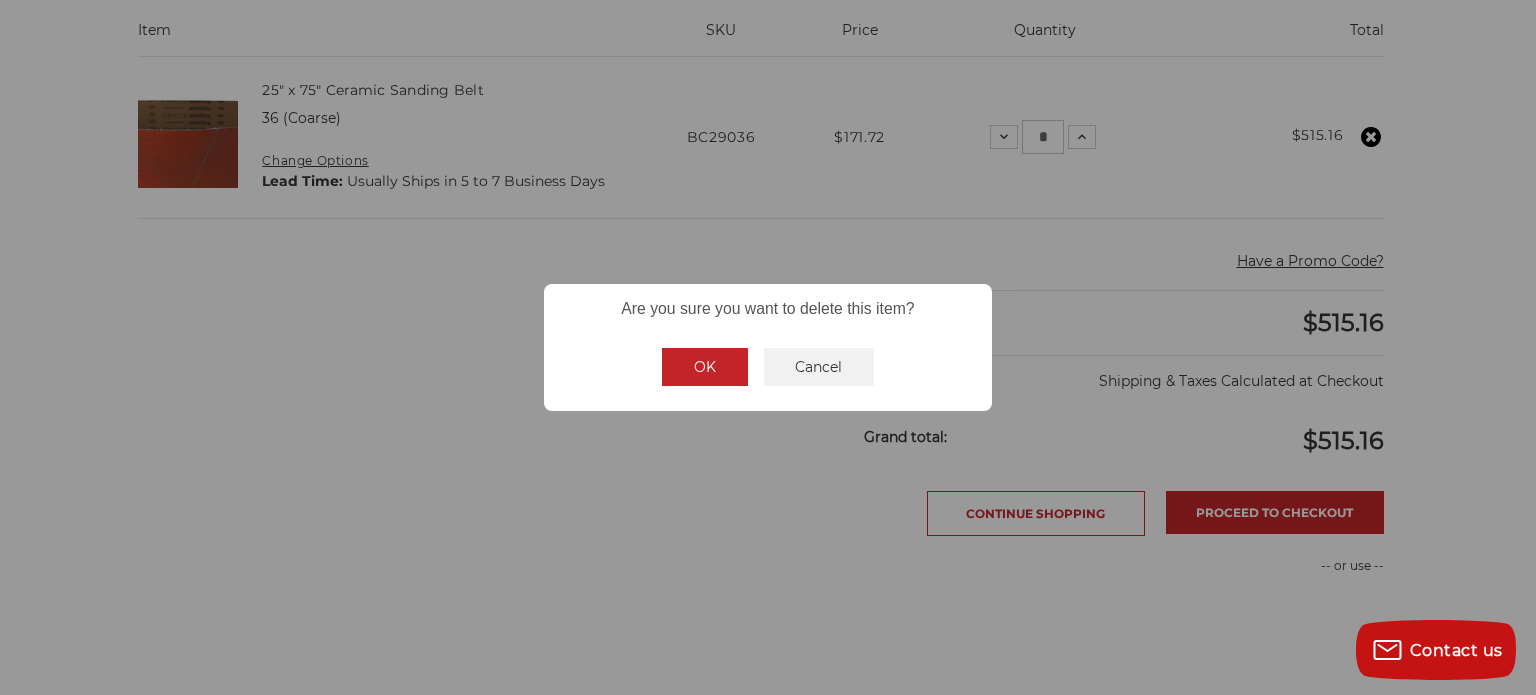 click on "OK" at bounding box center [705, 367] 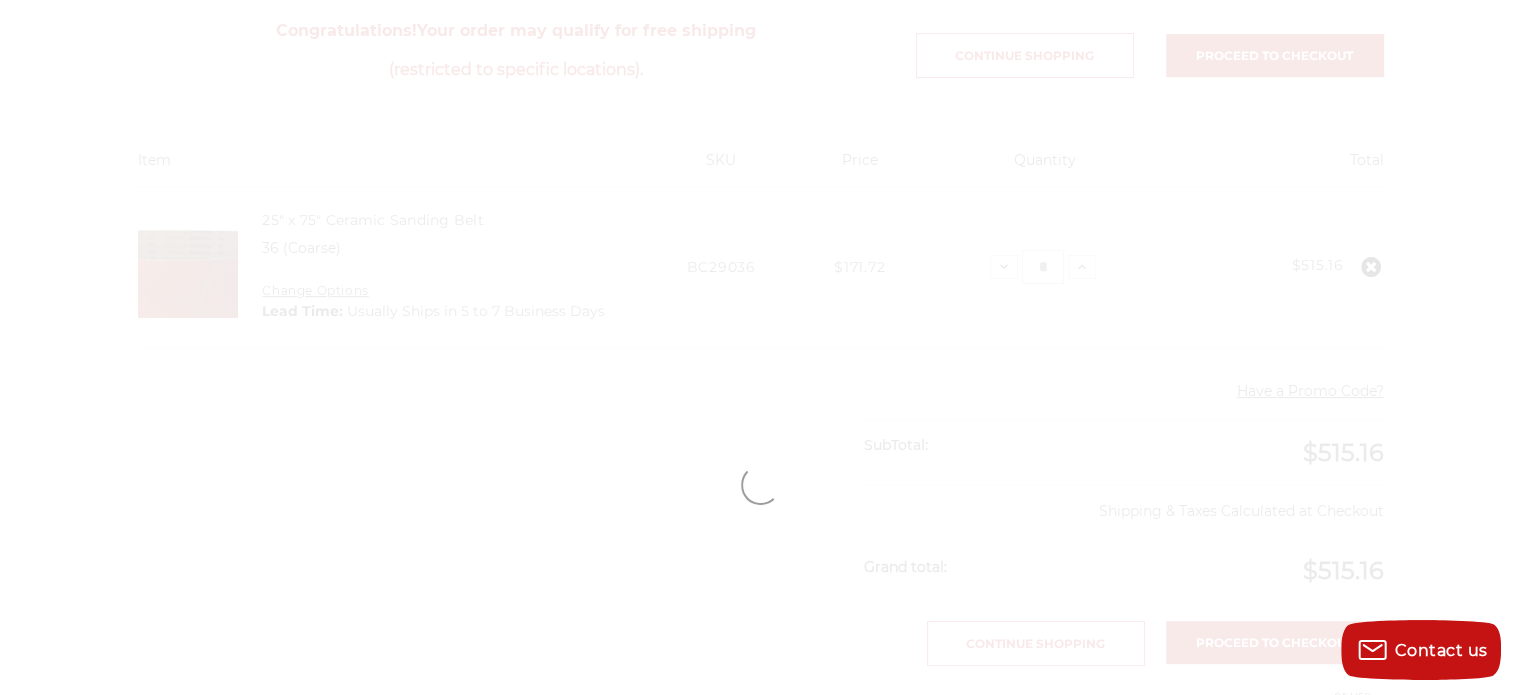 scroll, scrollTop: 0, scrollLeft: 0, axis: both 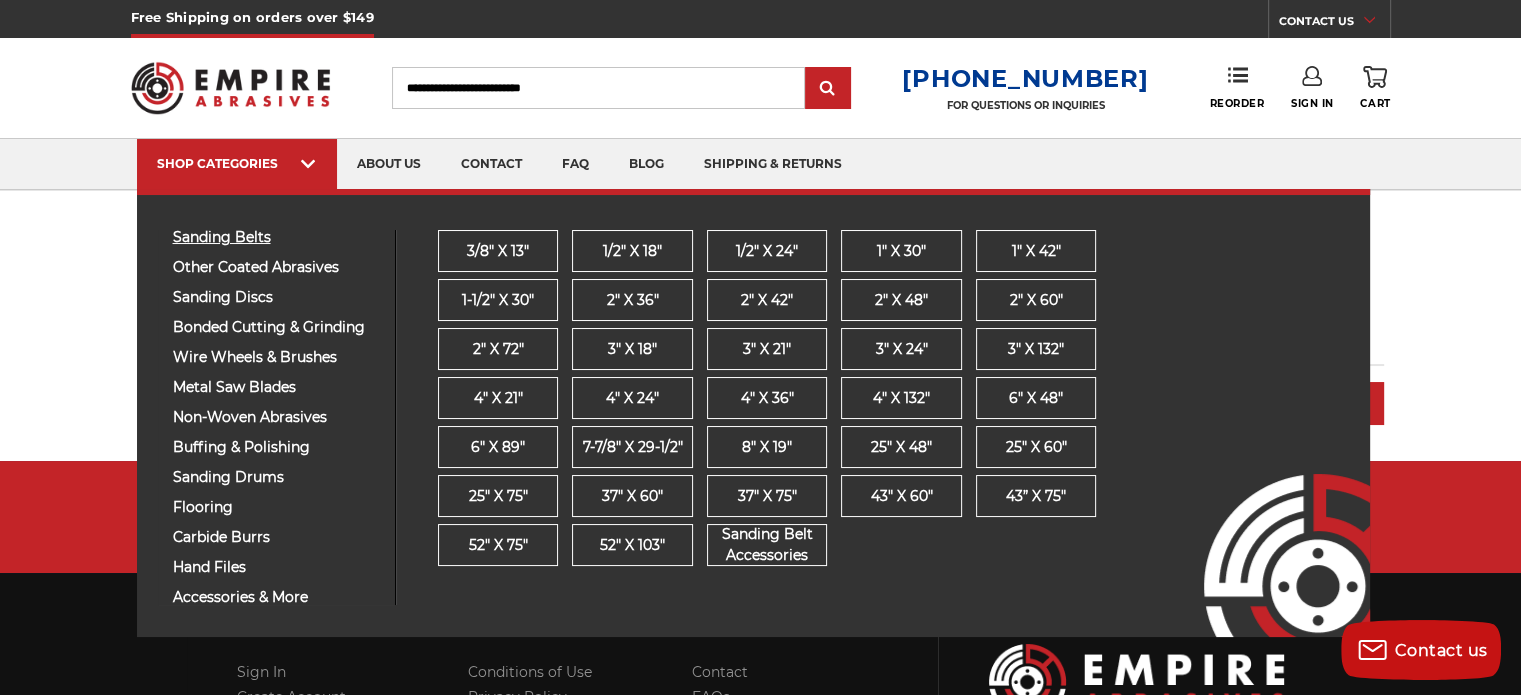 click on "sanding belts" at bounding box center (276, 237) 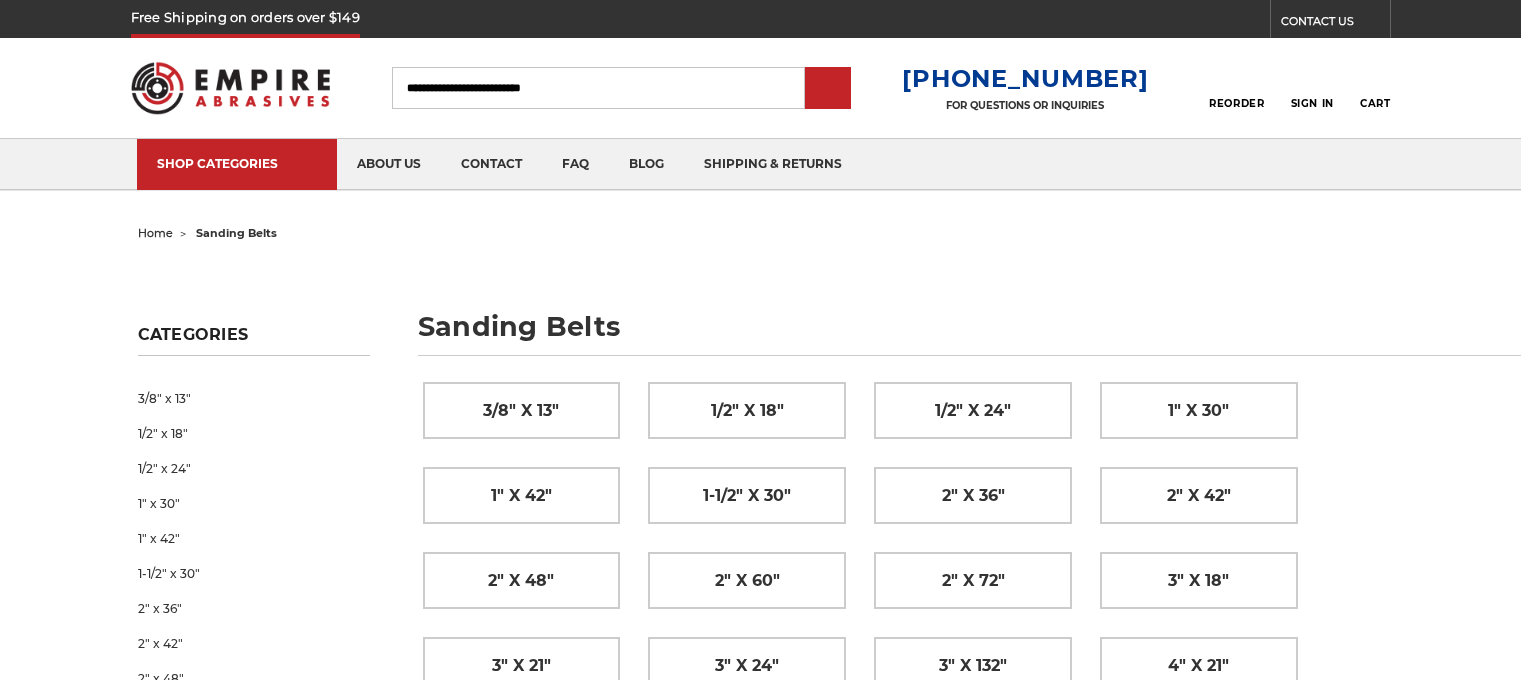 scroll, scrollTop: 0, scrollLeft: 0, axis: both 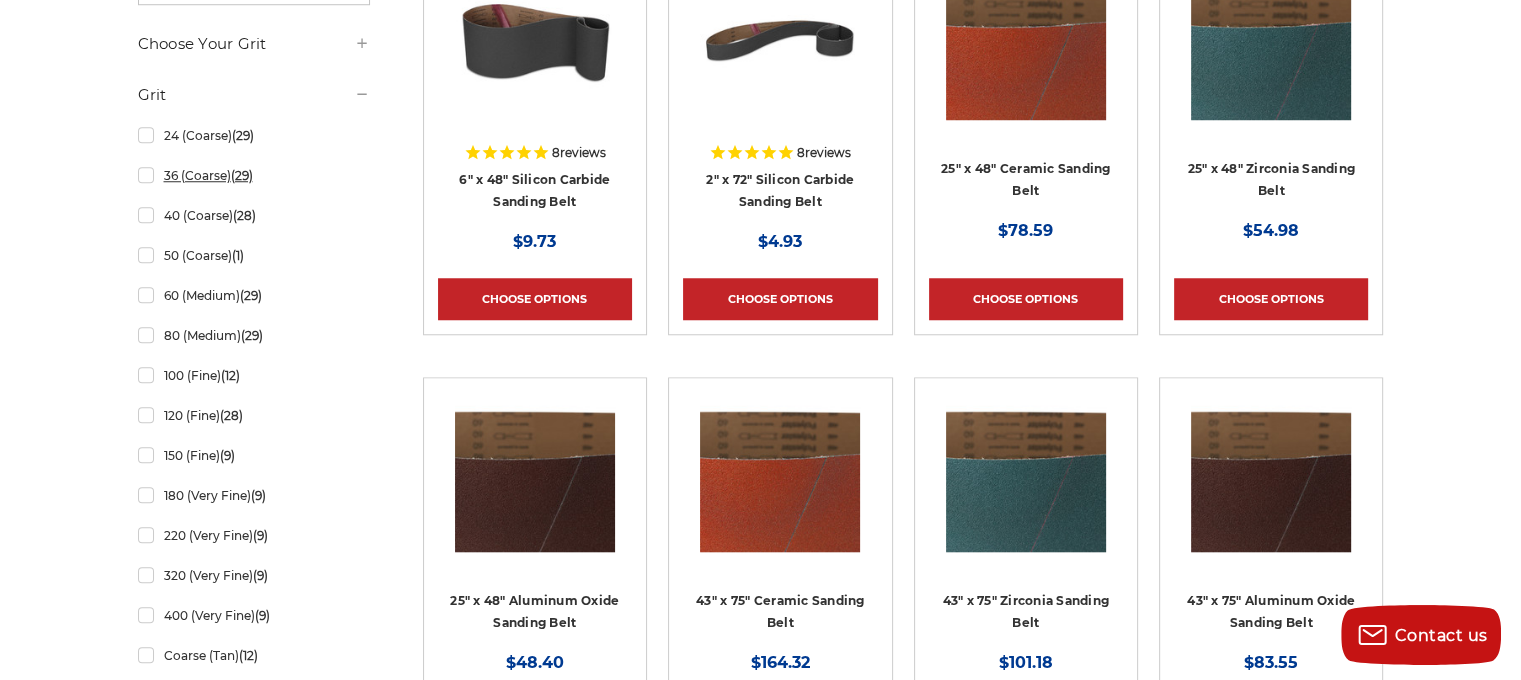 click on "36 (Coarse)
(29)" at bounding box center (254, 175) 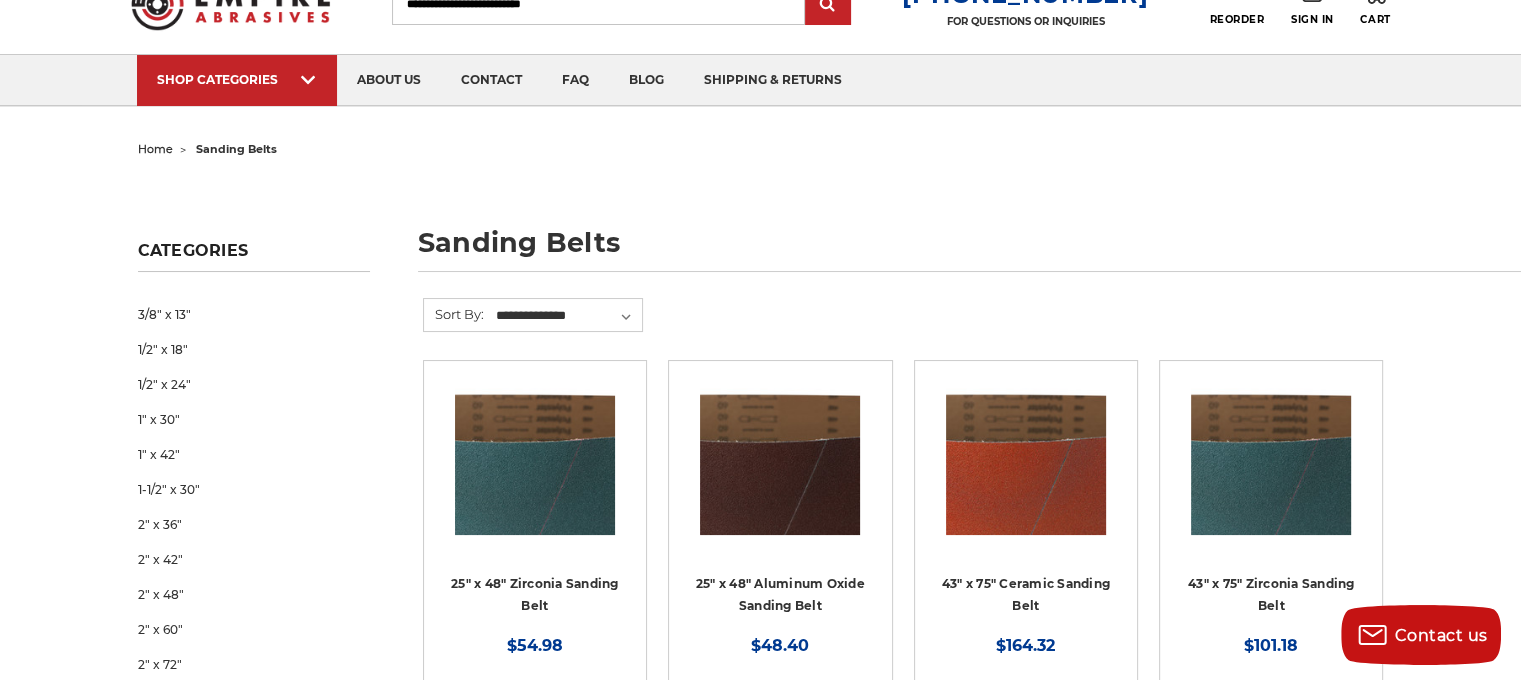 scroll, scrollTop: 0, scrollLeft: 0, axis: both 